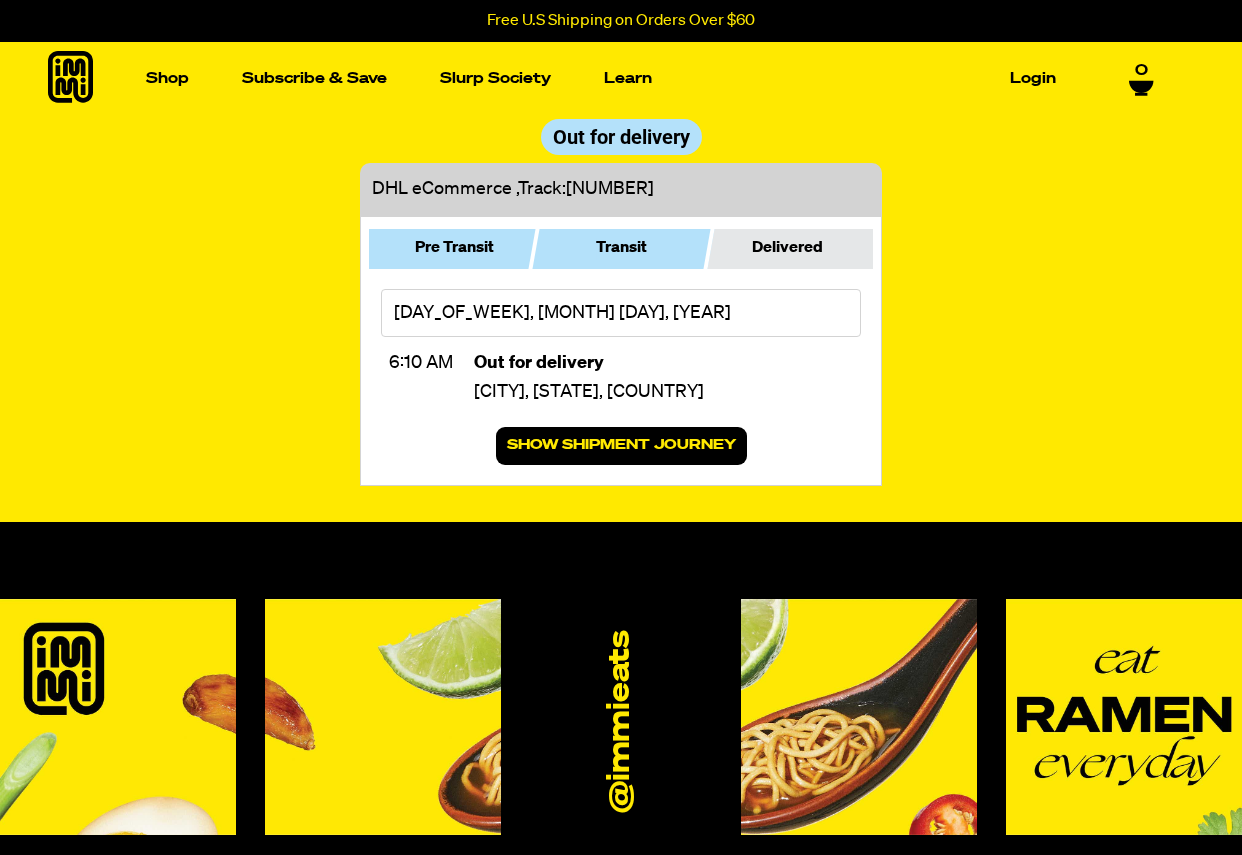 scroll, scrollTop: 0, scrollLeft: 0, axis: both 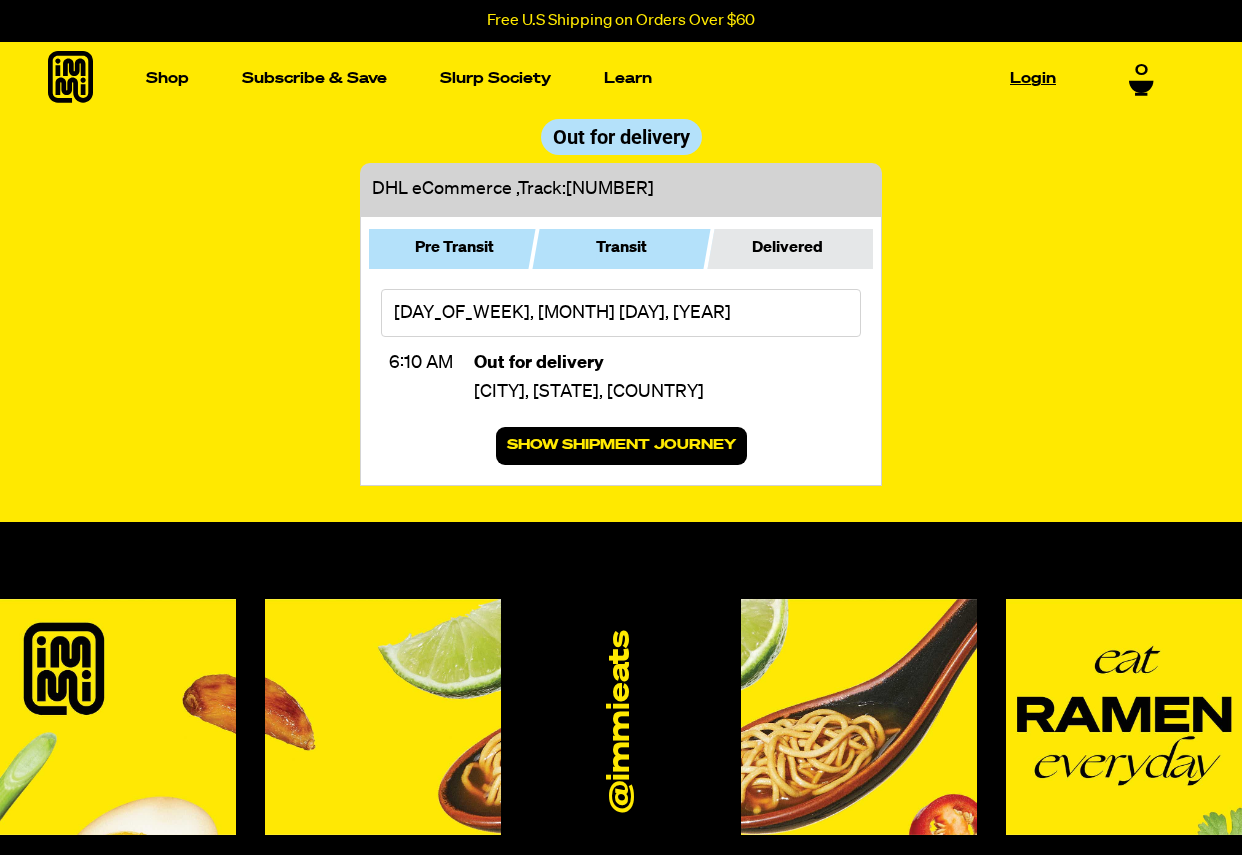 click on "Login" at bounding box center [1033, 78] 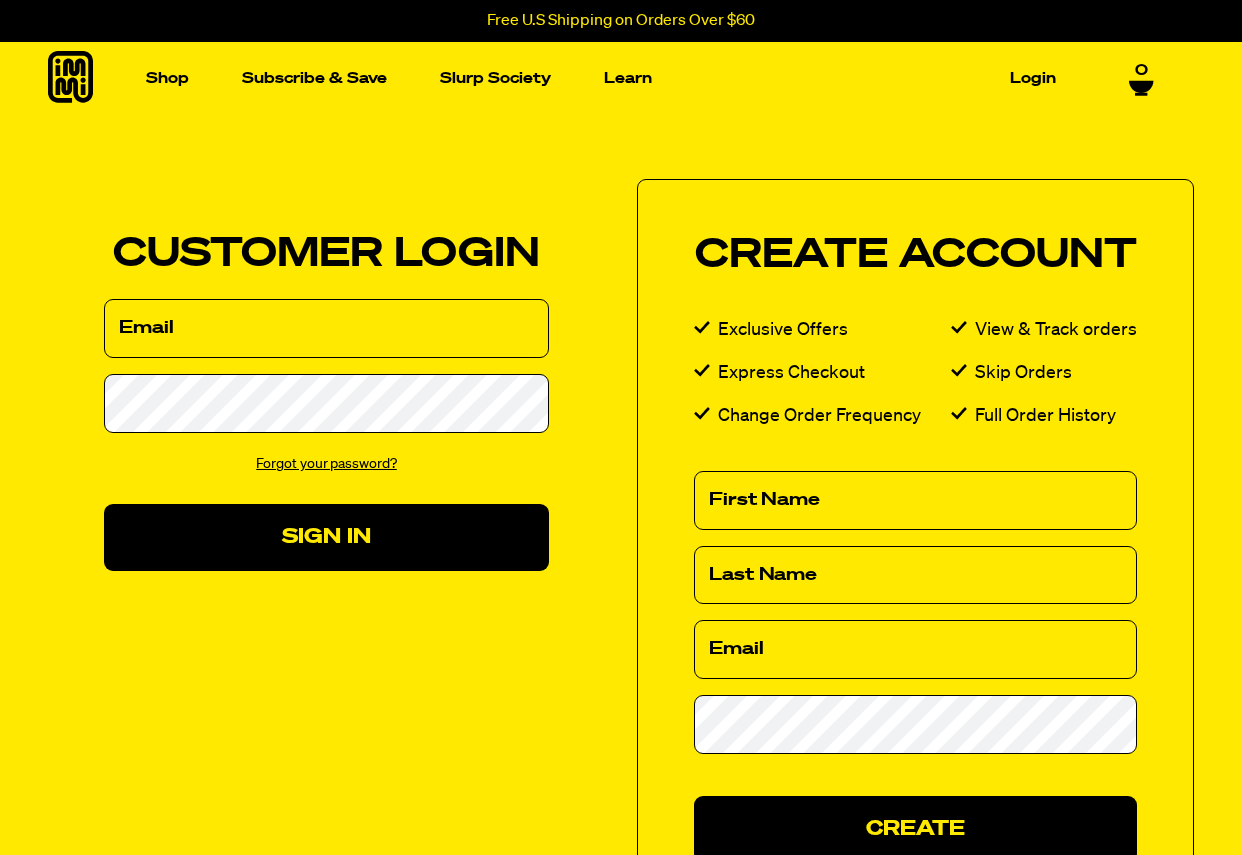 scroll, scrollTop: 0, scrollLeft: 0, axis: both 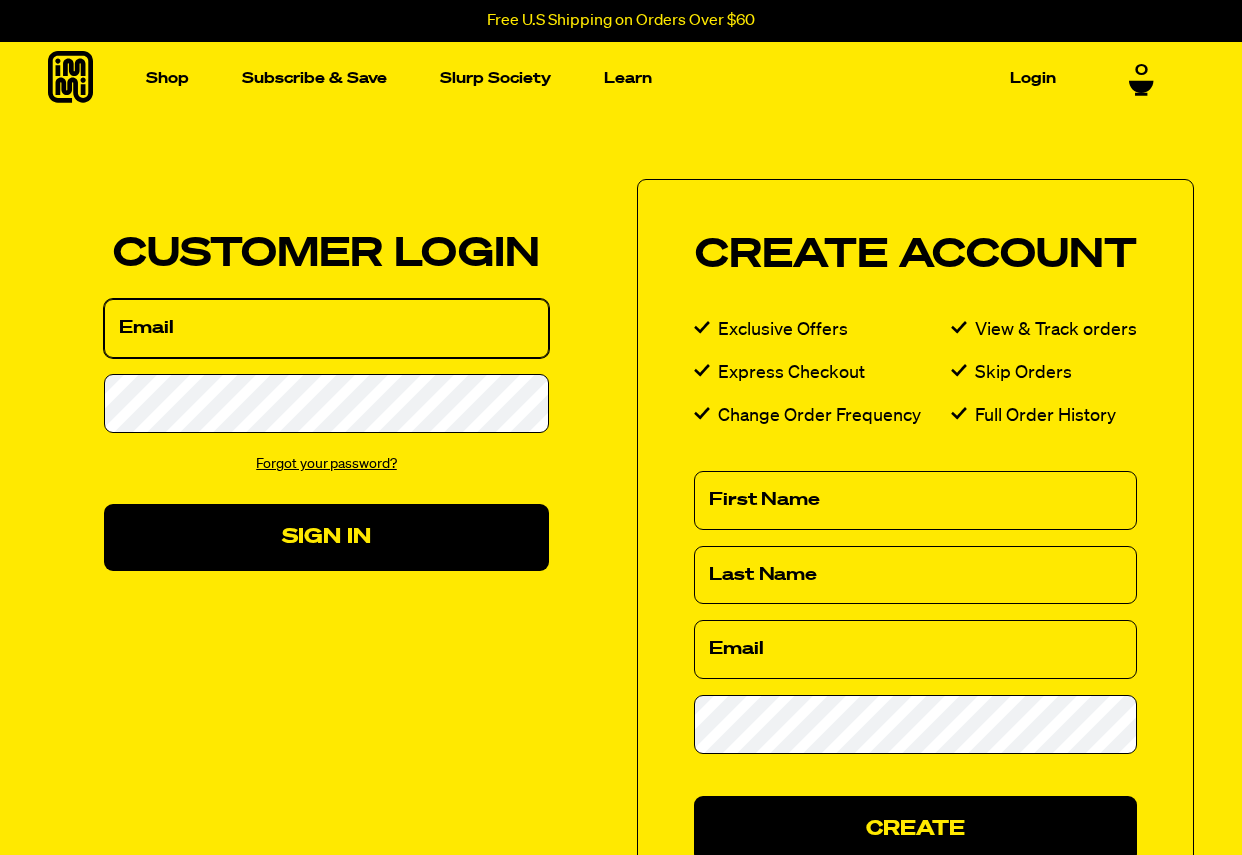 click on "Email" at bounding box center [326, 328] 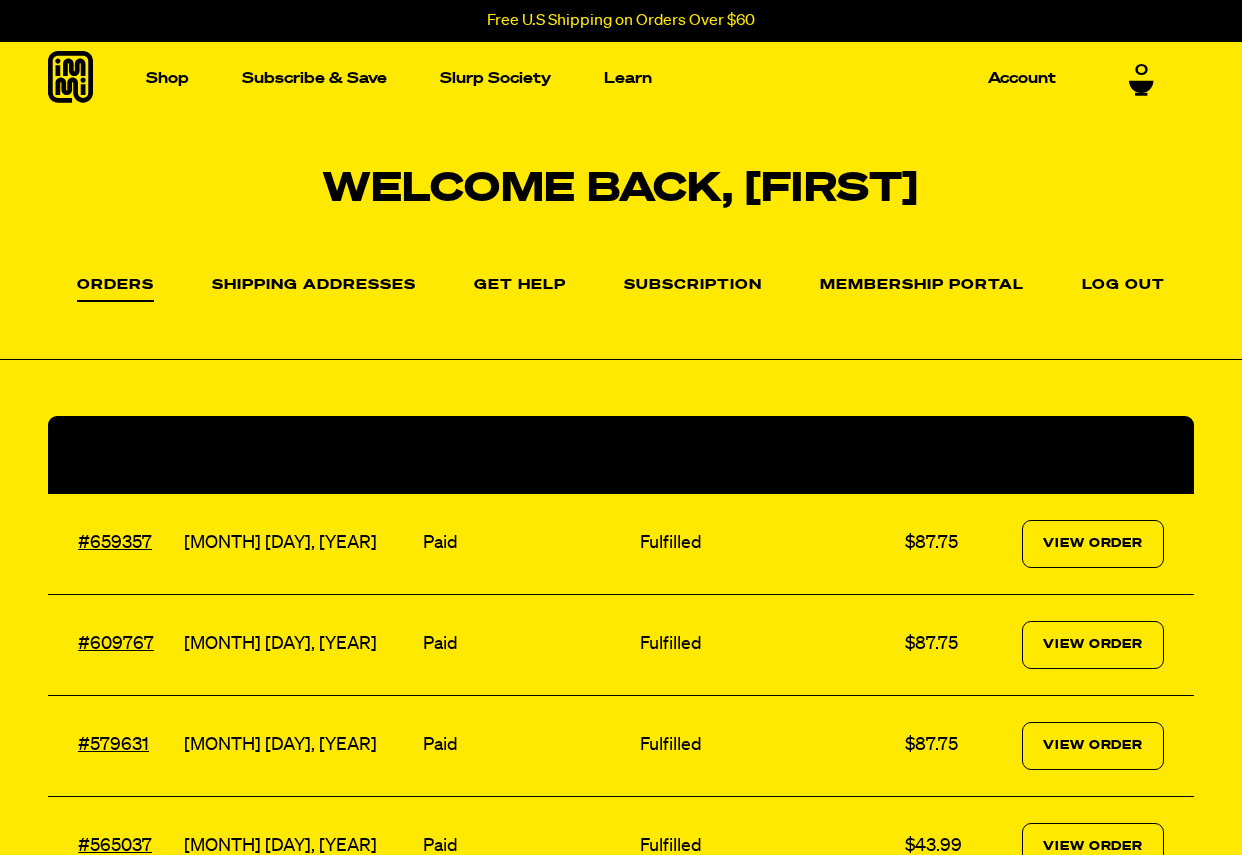 scroll, scrollTop: 0, scrollLeft: 0, axis: both 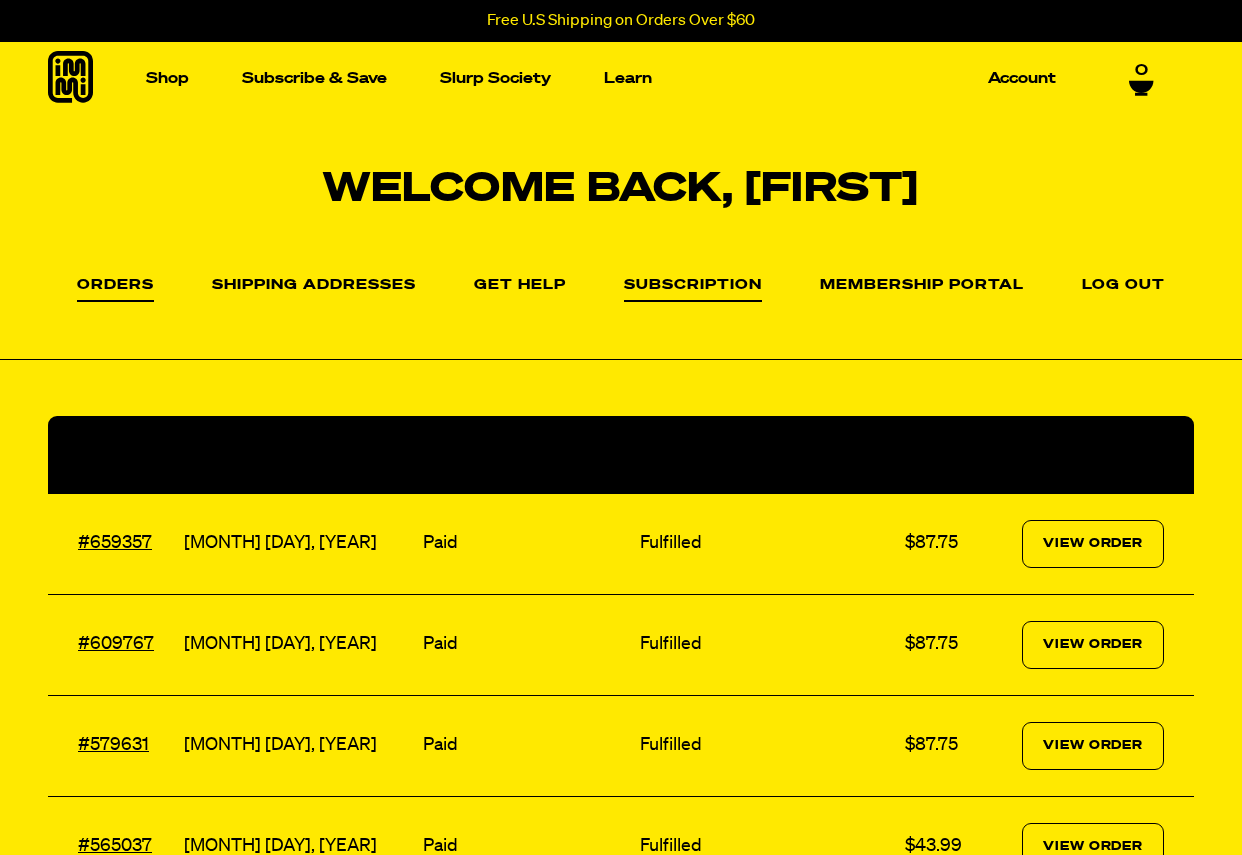 click on "Subscription" at bounding box center [693, 290] 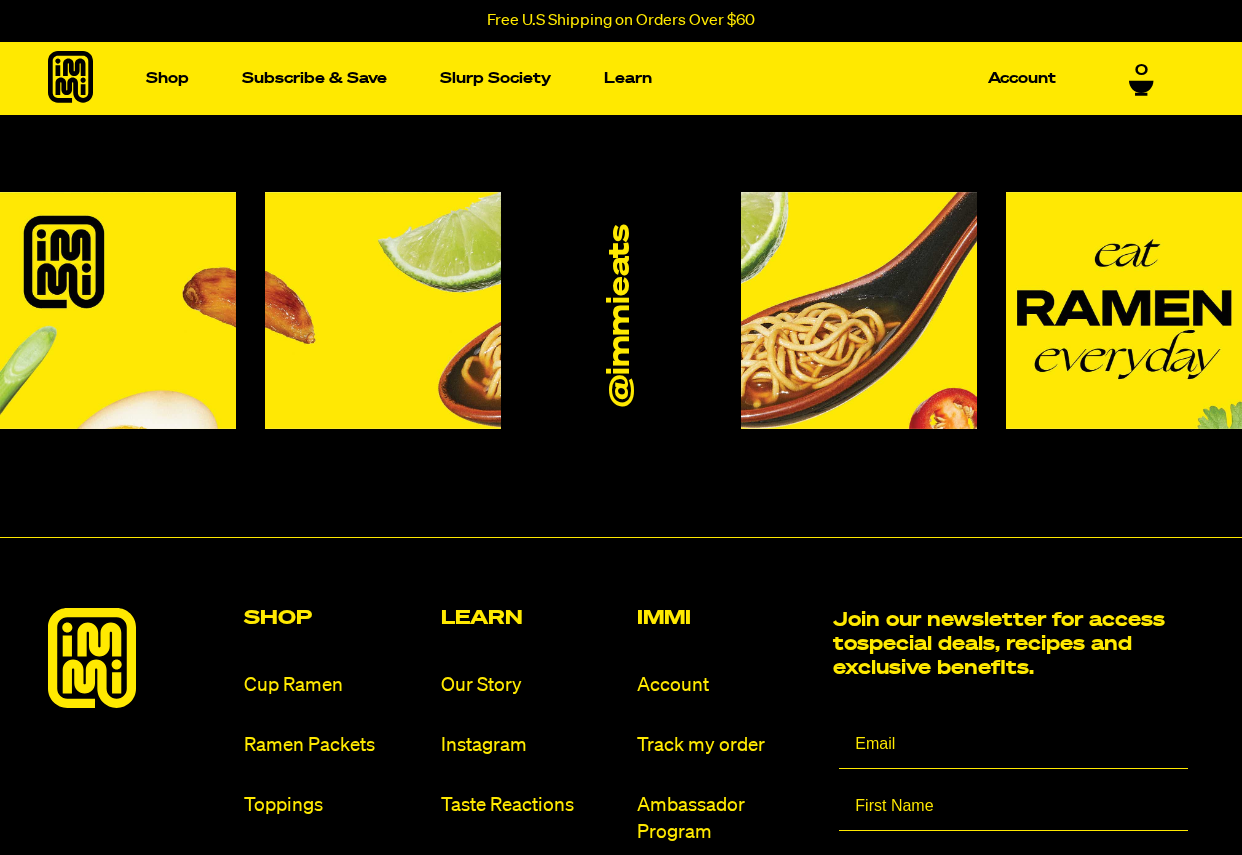 scroll, scrollTop: 0, scrollLeft: 0, axis: both 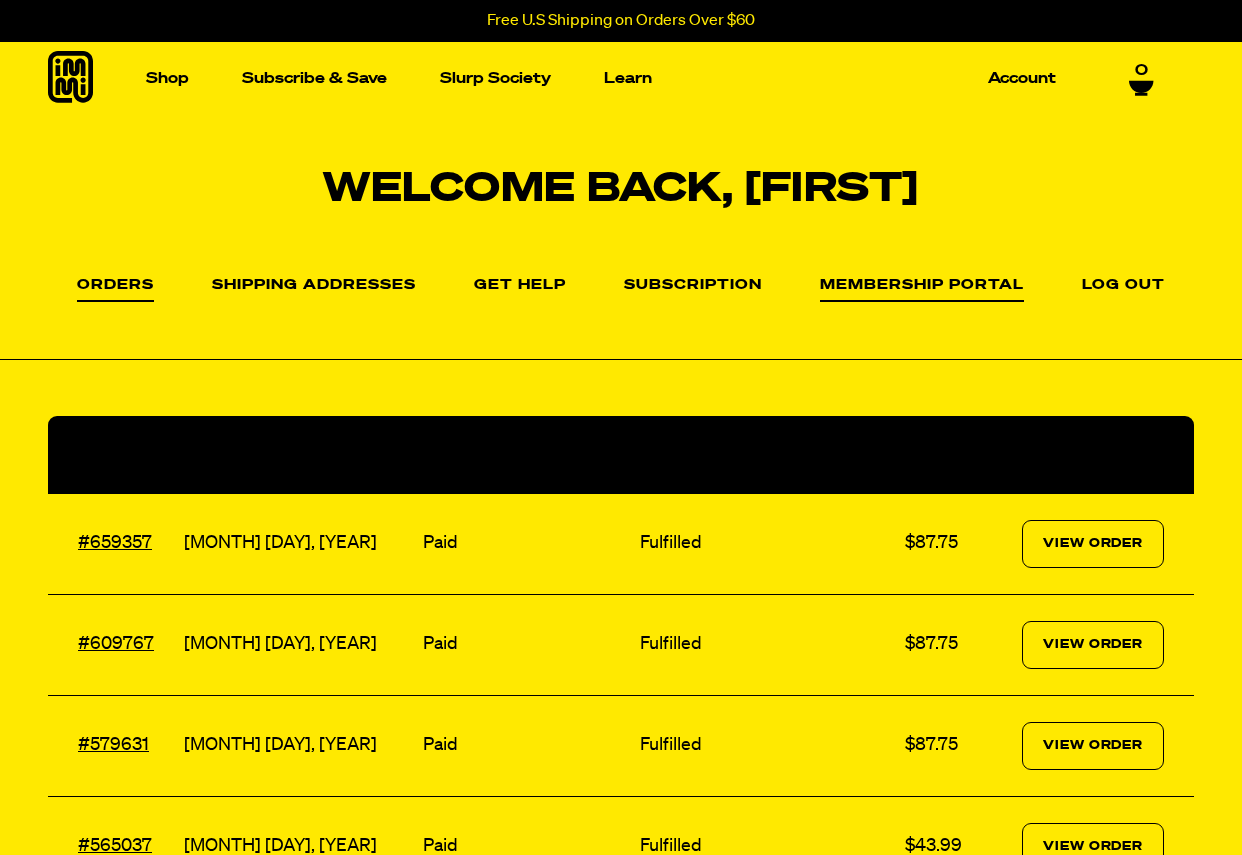 click on "Membership Portal" at bounding box center (922, 290) 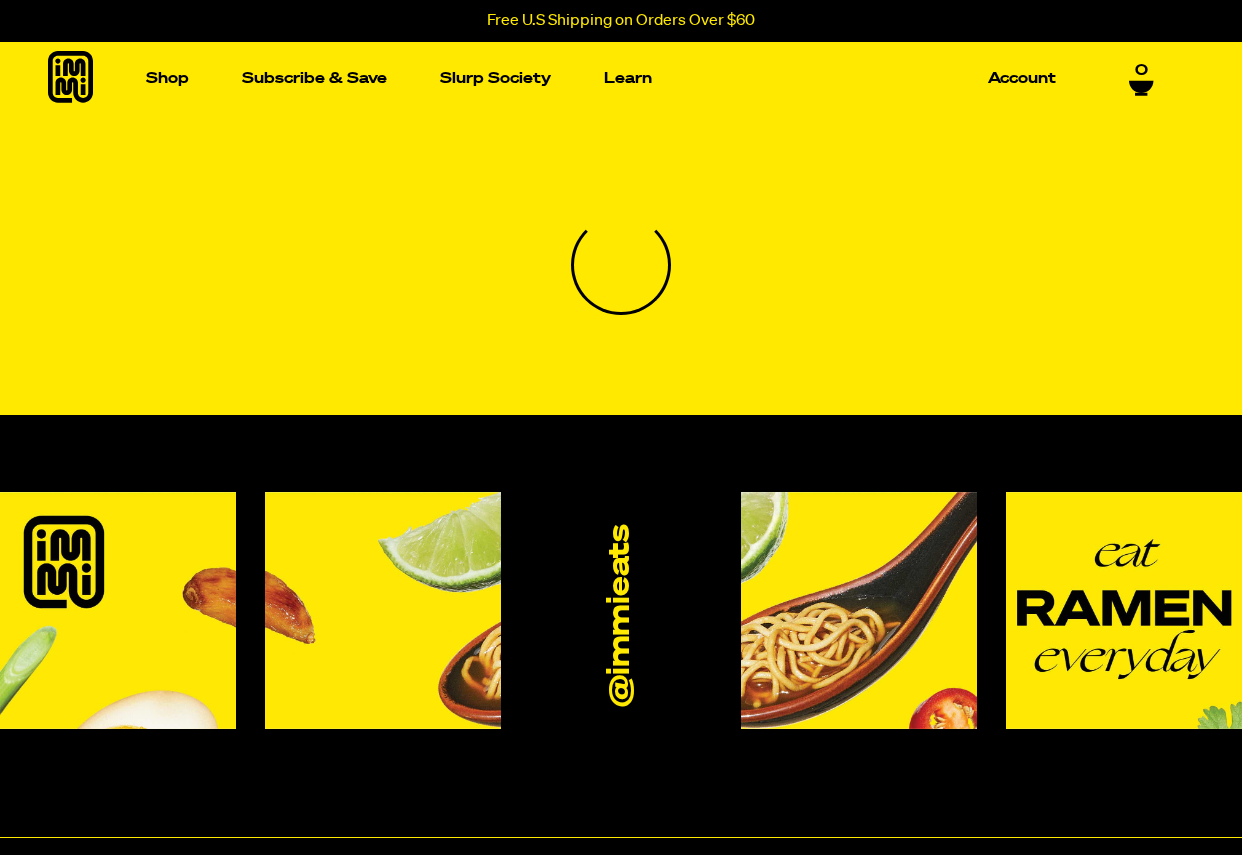 scroll, scrollTop: 0, scrollLeft: 0, axis: both 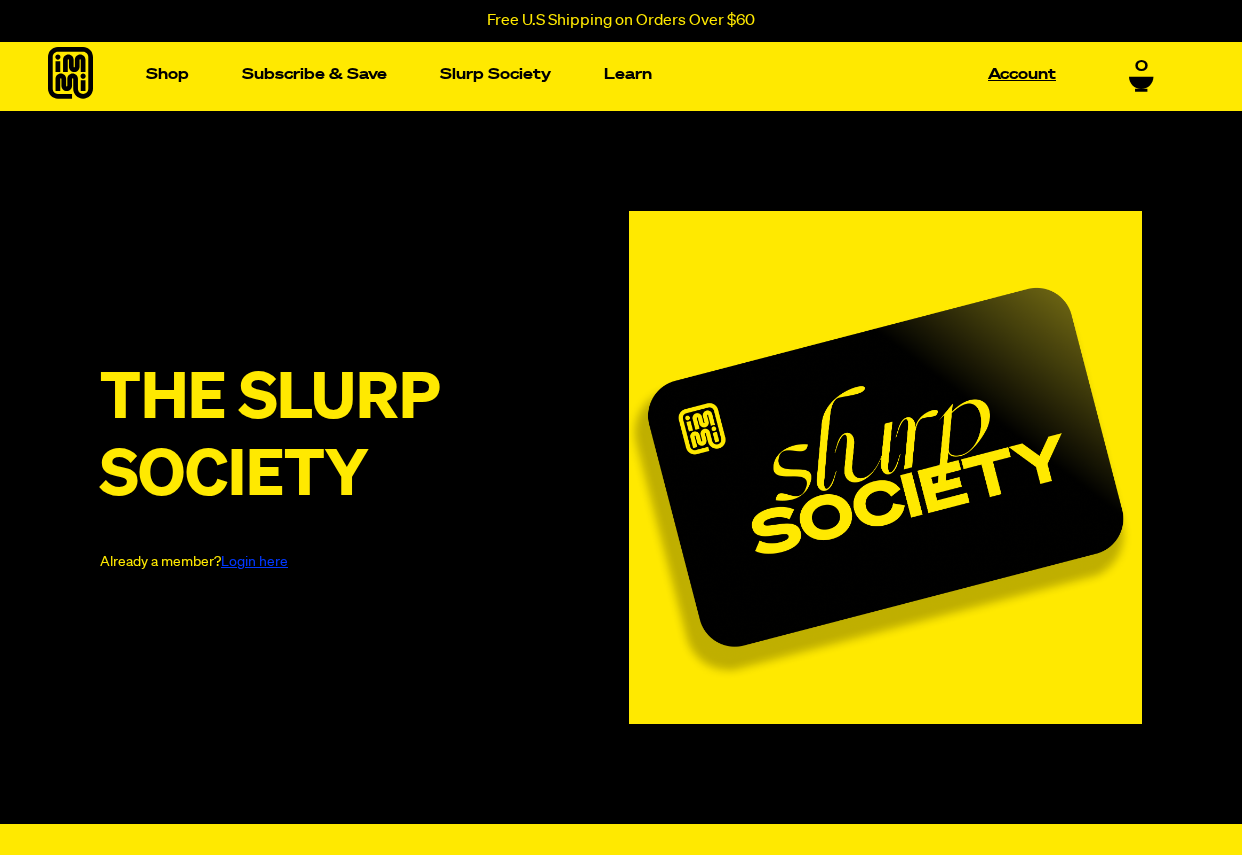 click on "Account" at bounding box center (1022, 74) 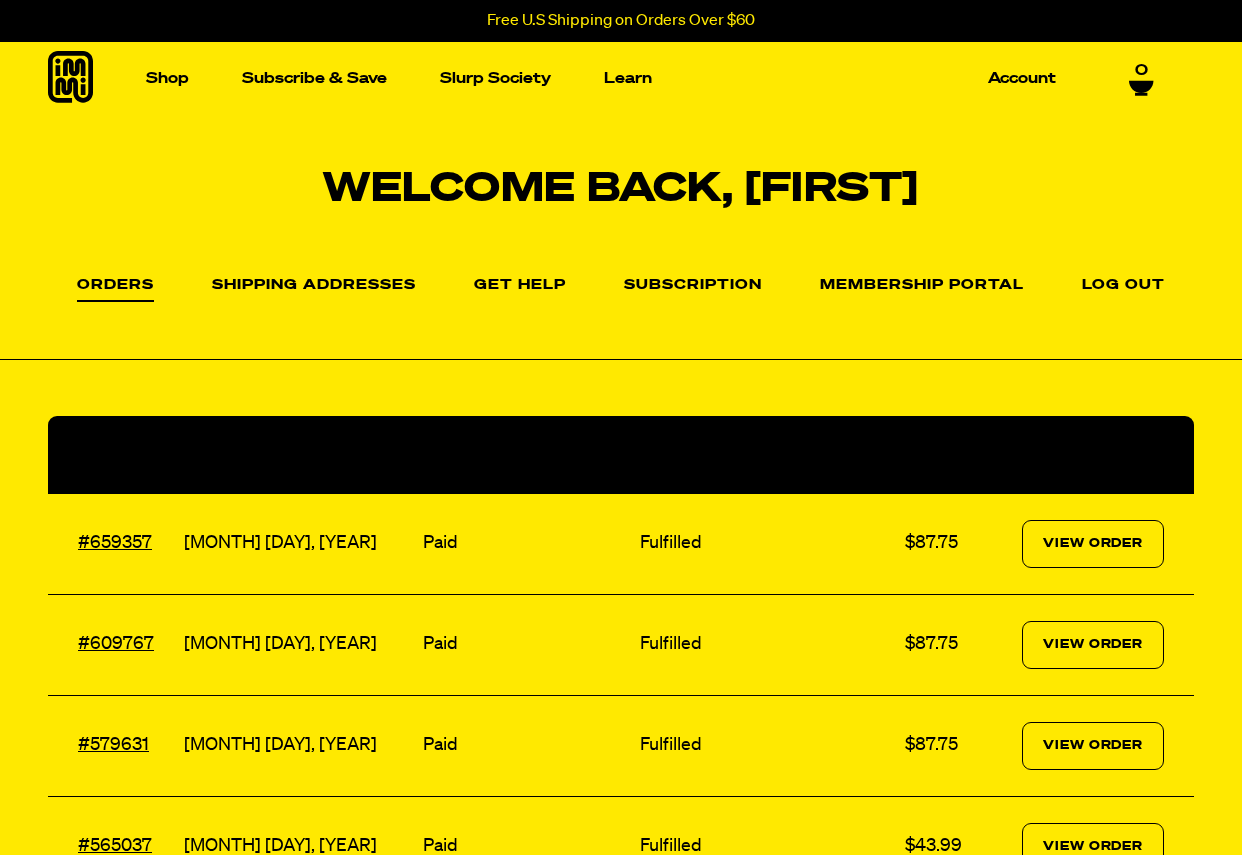 scroll, scrollTop: 0, scrollLeft: 0, axis: both 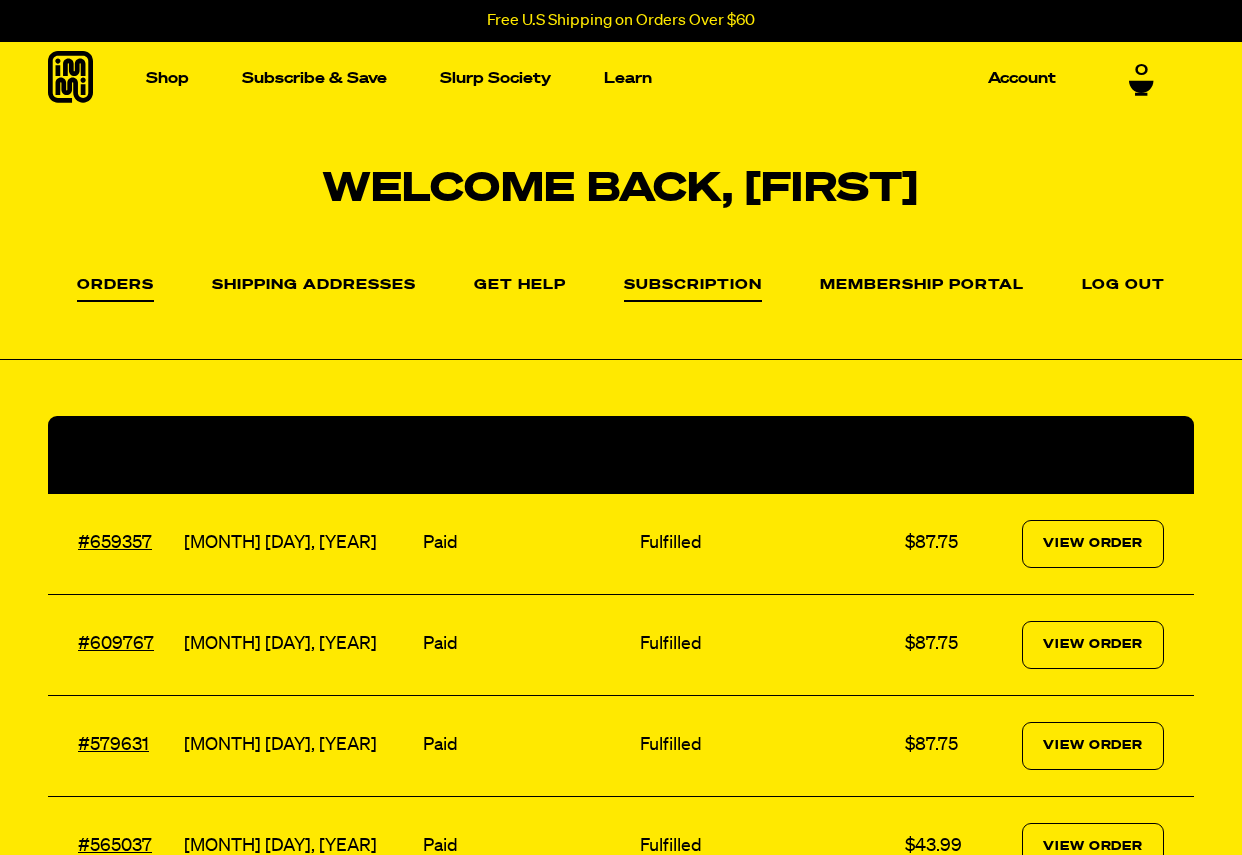 click on "Subscription" at bounding box center [693, 290] 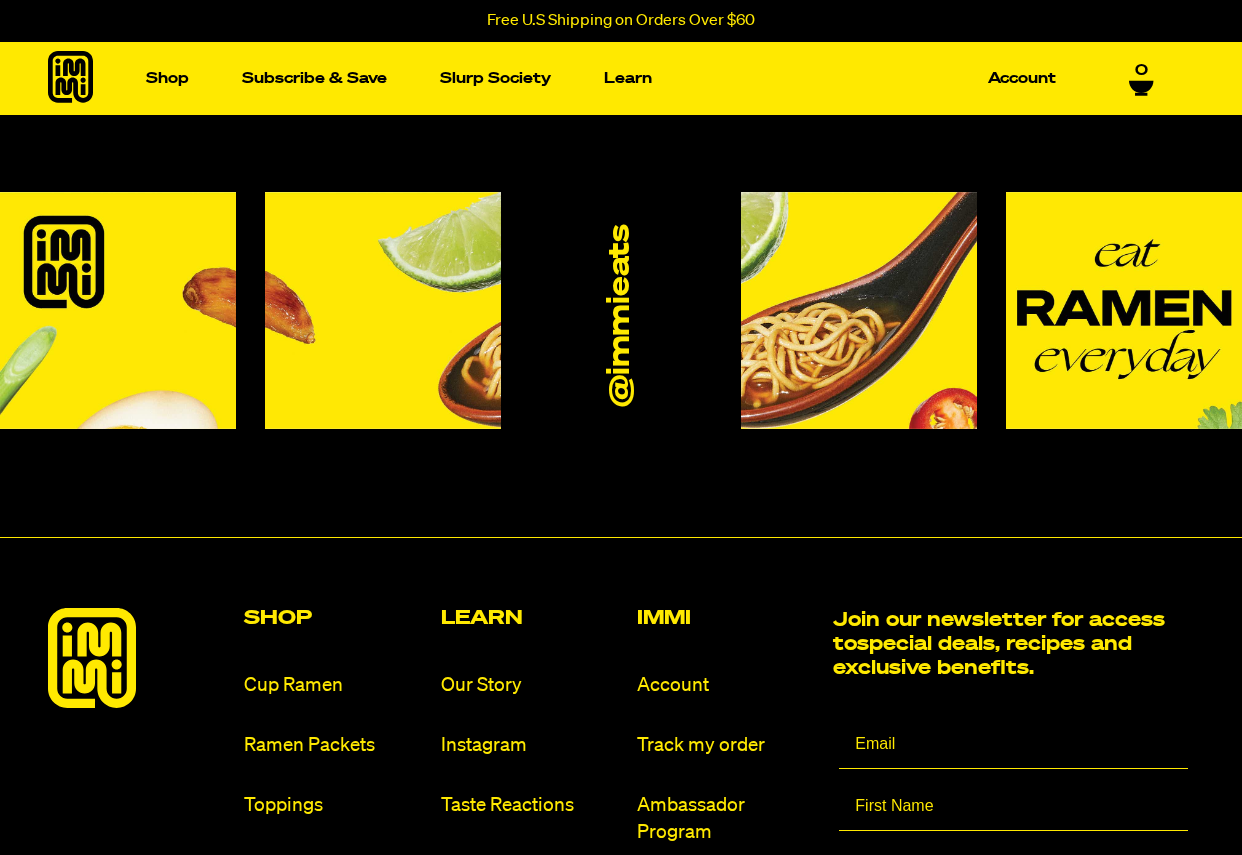 scroll, scrollTop: 0, scrollLeft: 0, axis: both 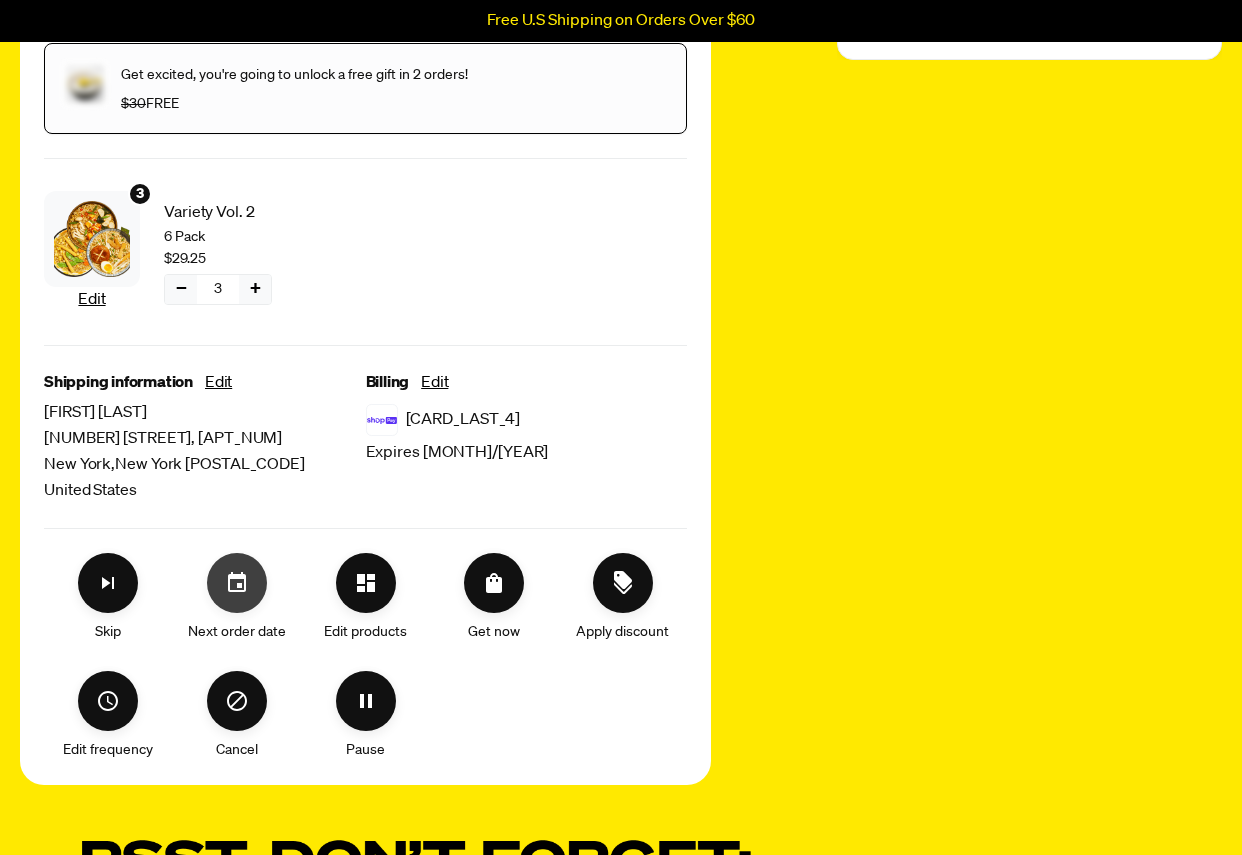 click at bounding box center (237, 583) 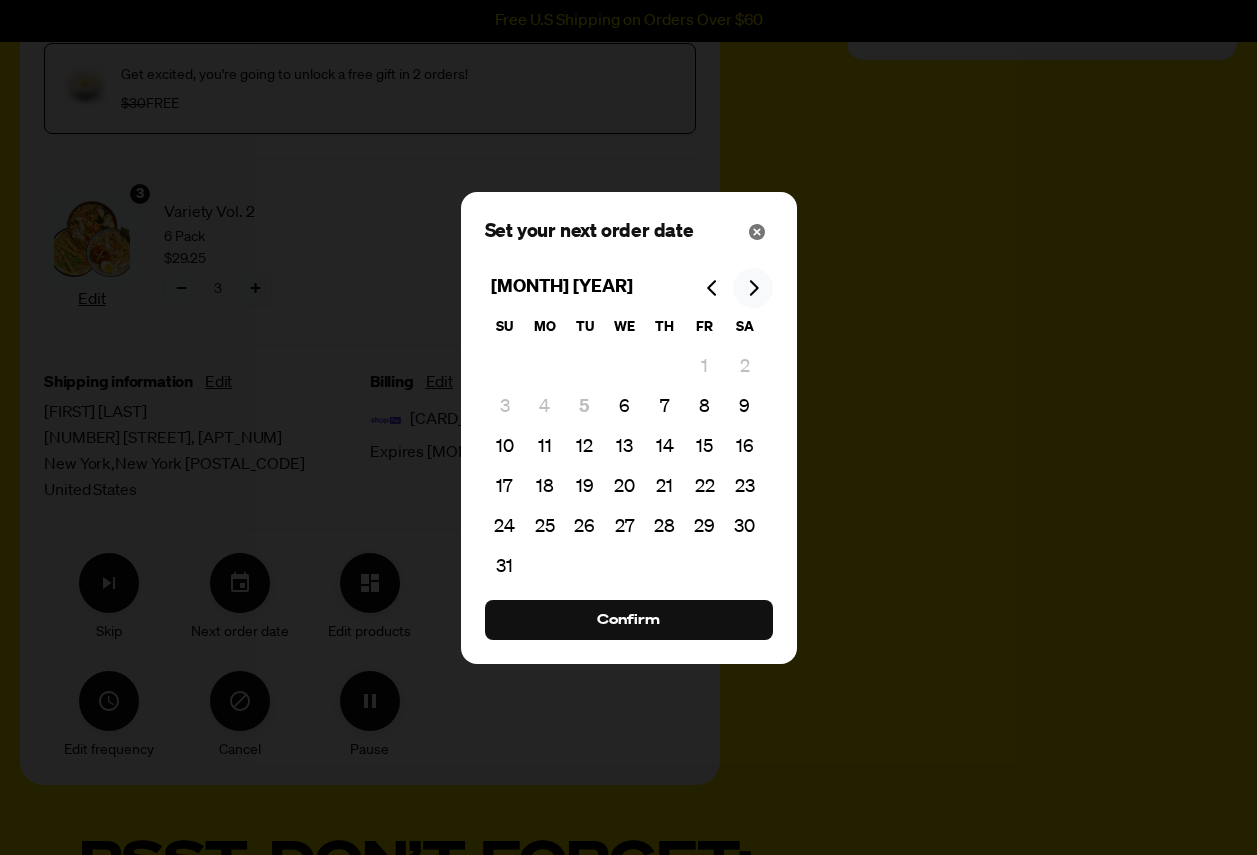 click at bounding box center (753, 288) 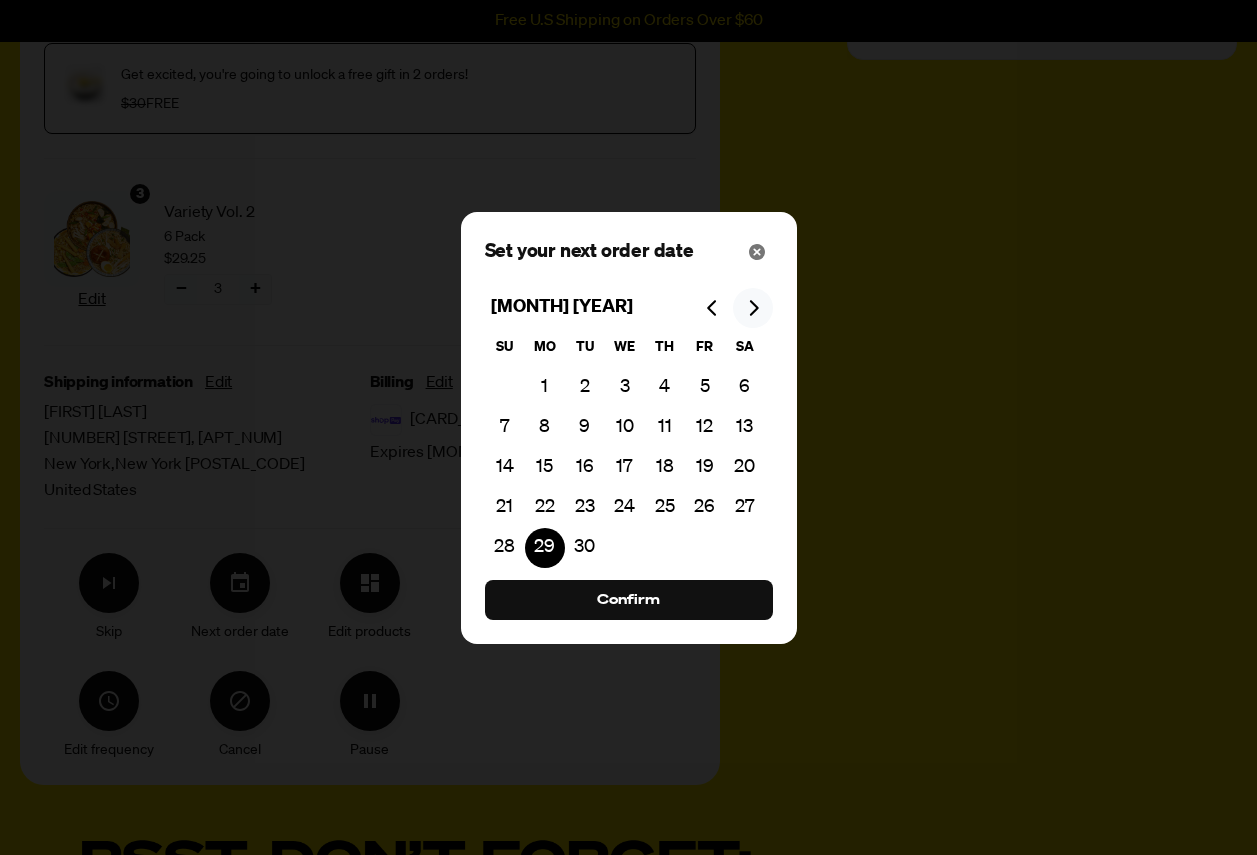 click 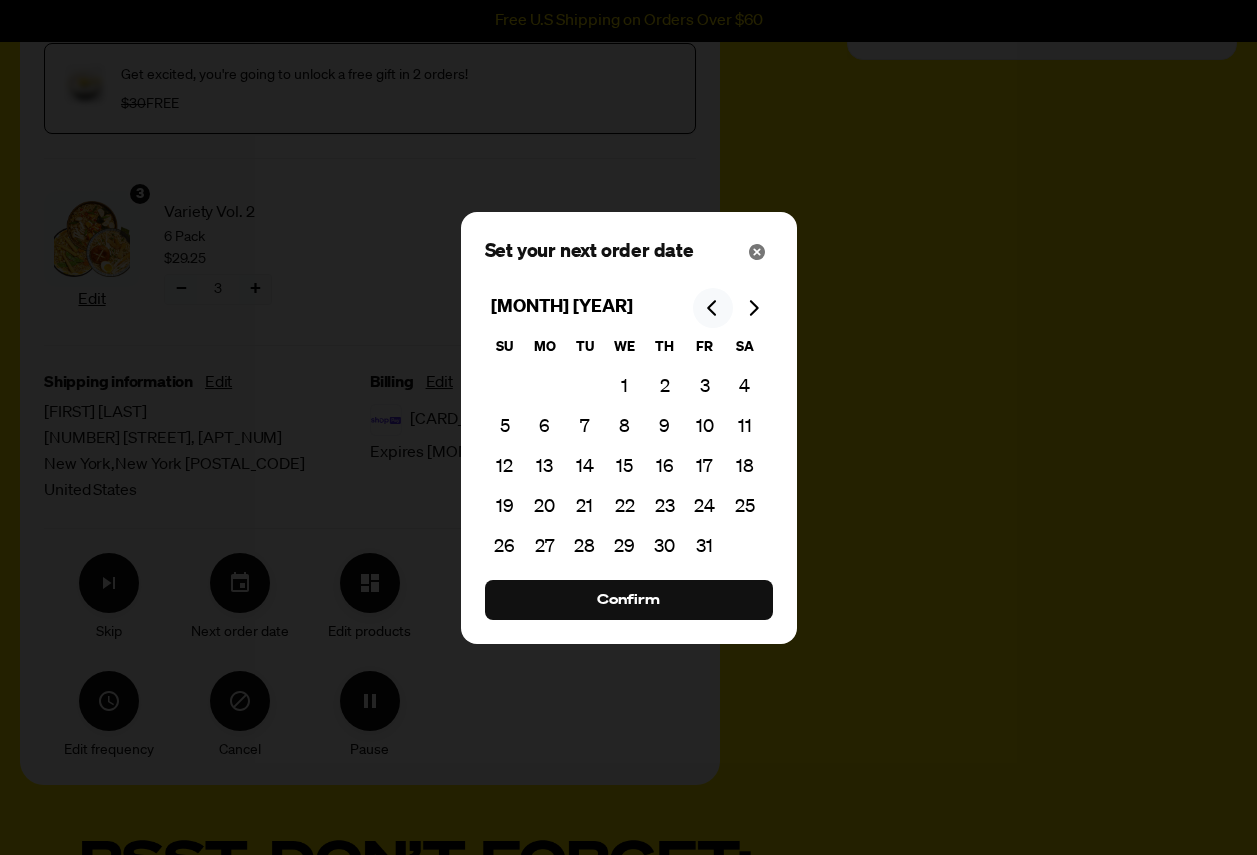 click 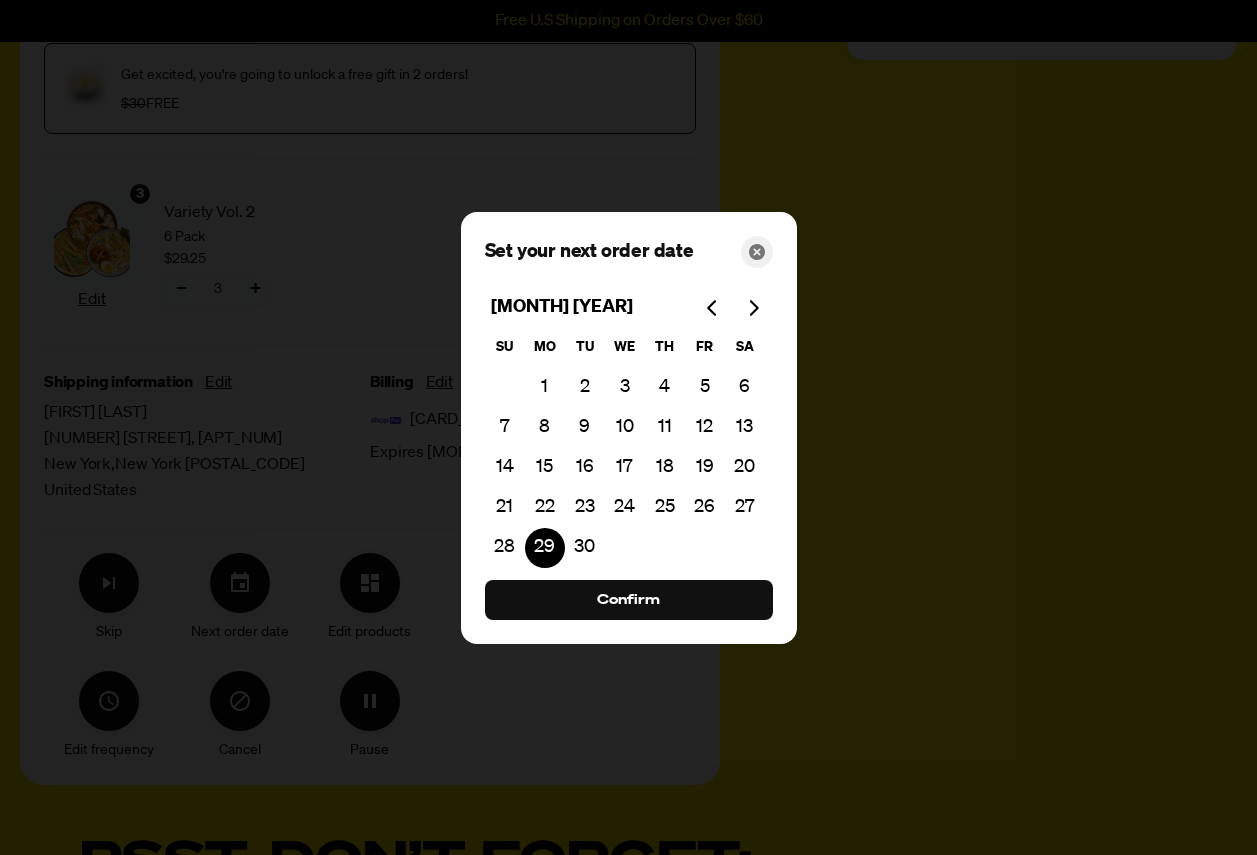 click at bounding box center [757, 252] 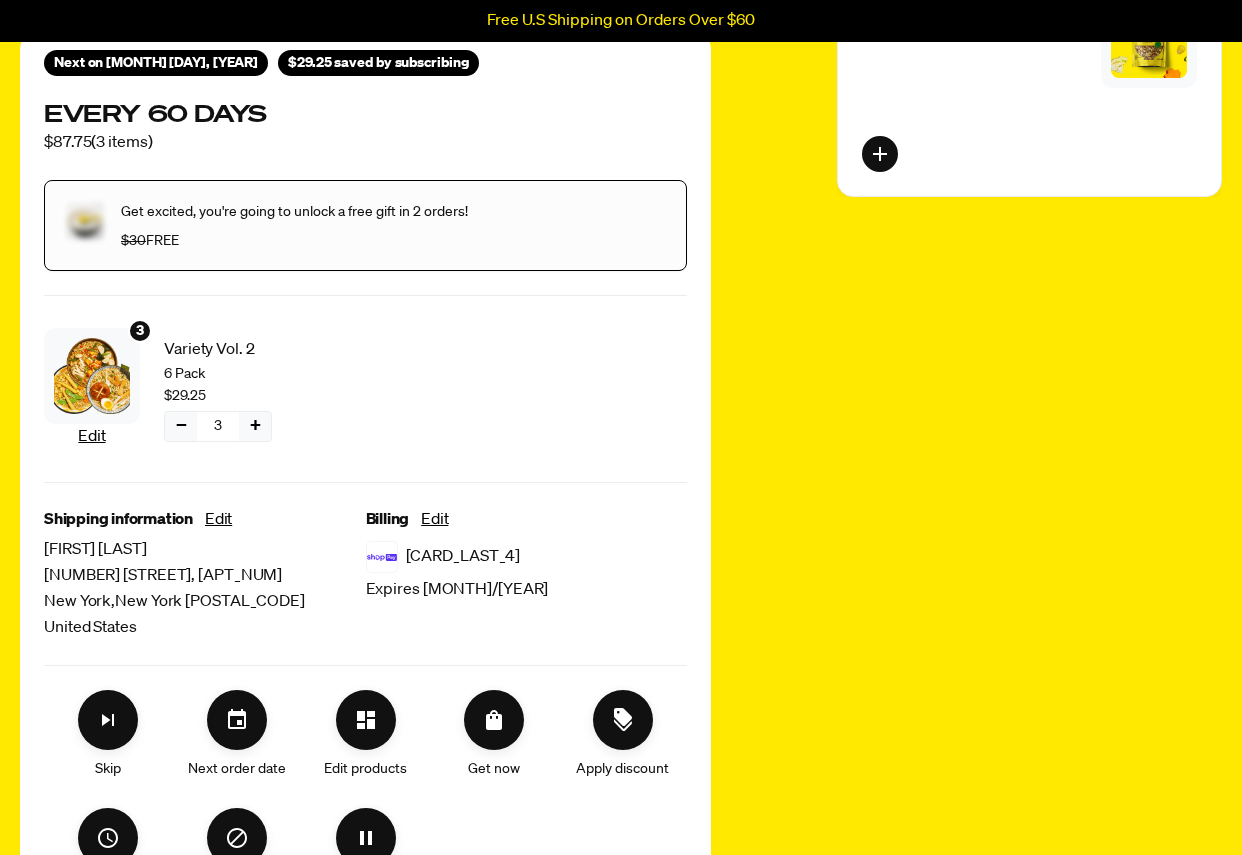 scroll, scrollTop: 143, scrollLeft: 0, axis: vertical 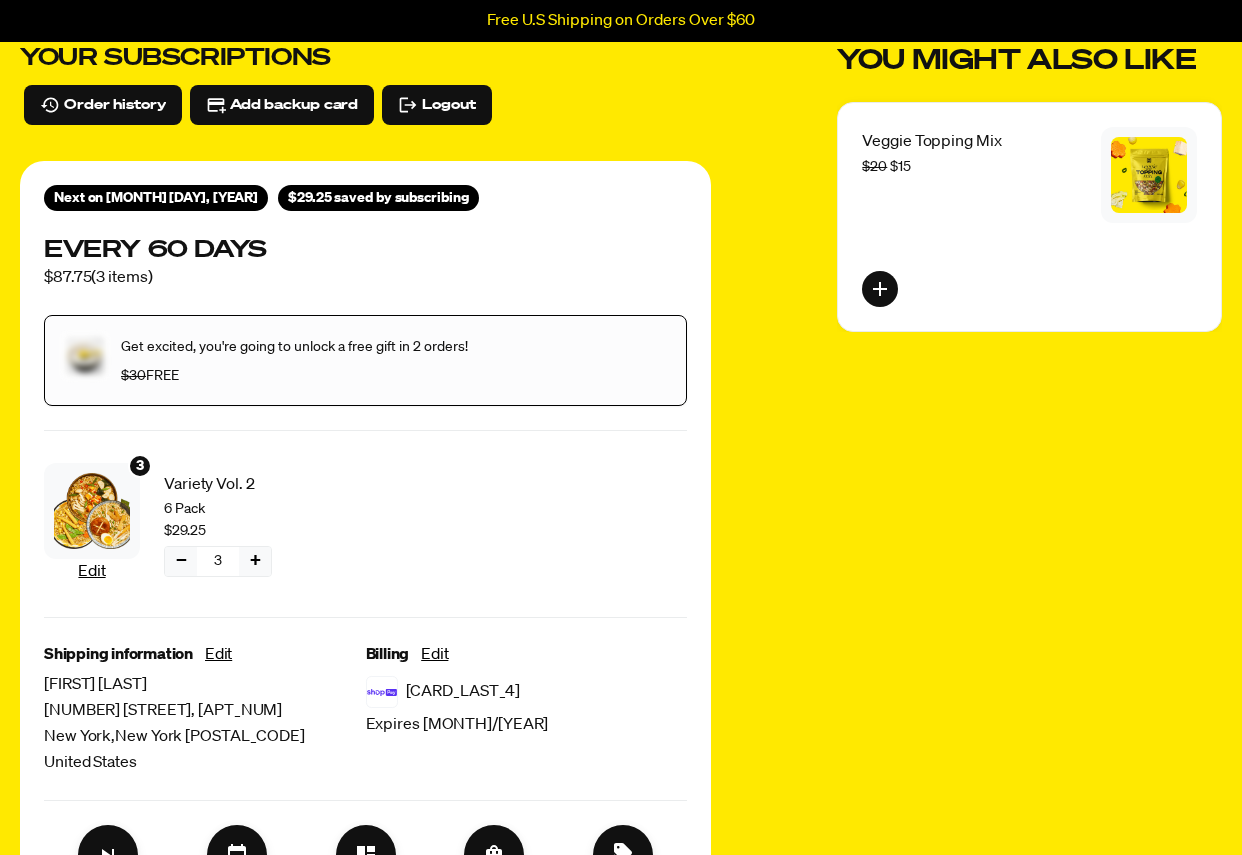 click on "[NUMBER] Edit Variety Vol. [NUMBER] [NUMBER] Pack [PRICE] − [NUMBER] +" at bounding box center (365, 524) 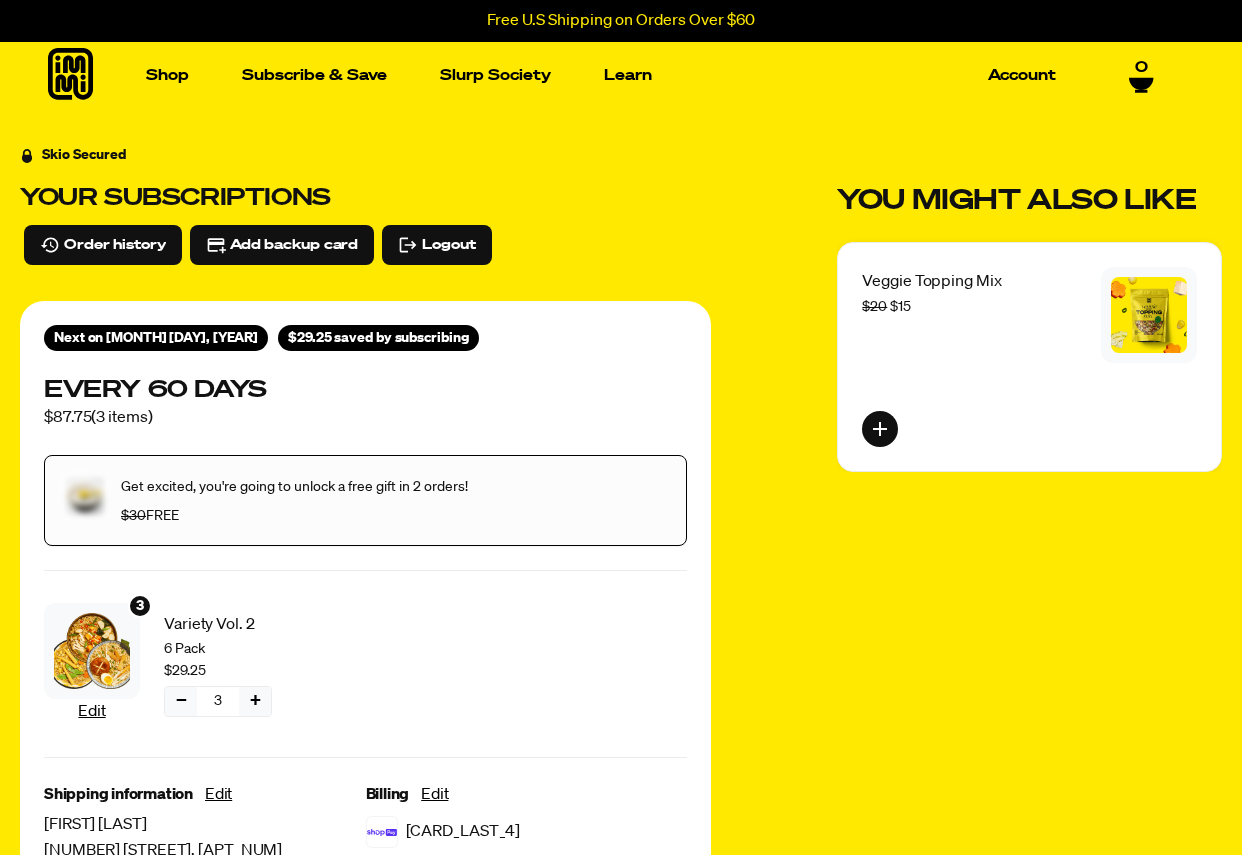 scroll, scrollTop: 0, scrollLeft: 0, axis: both 